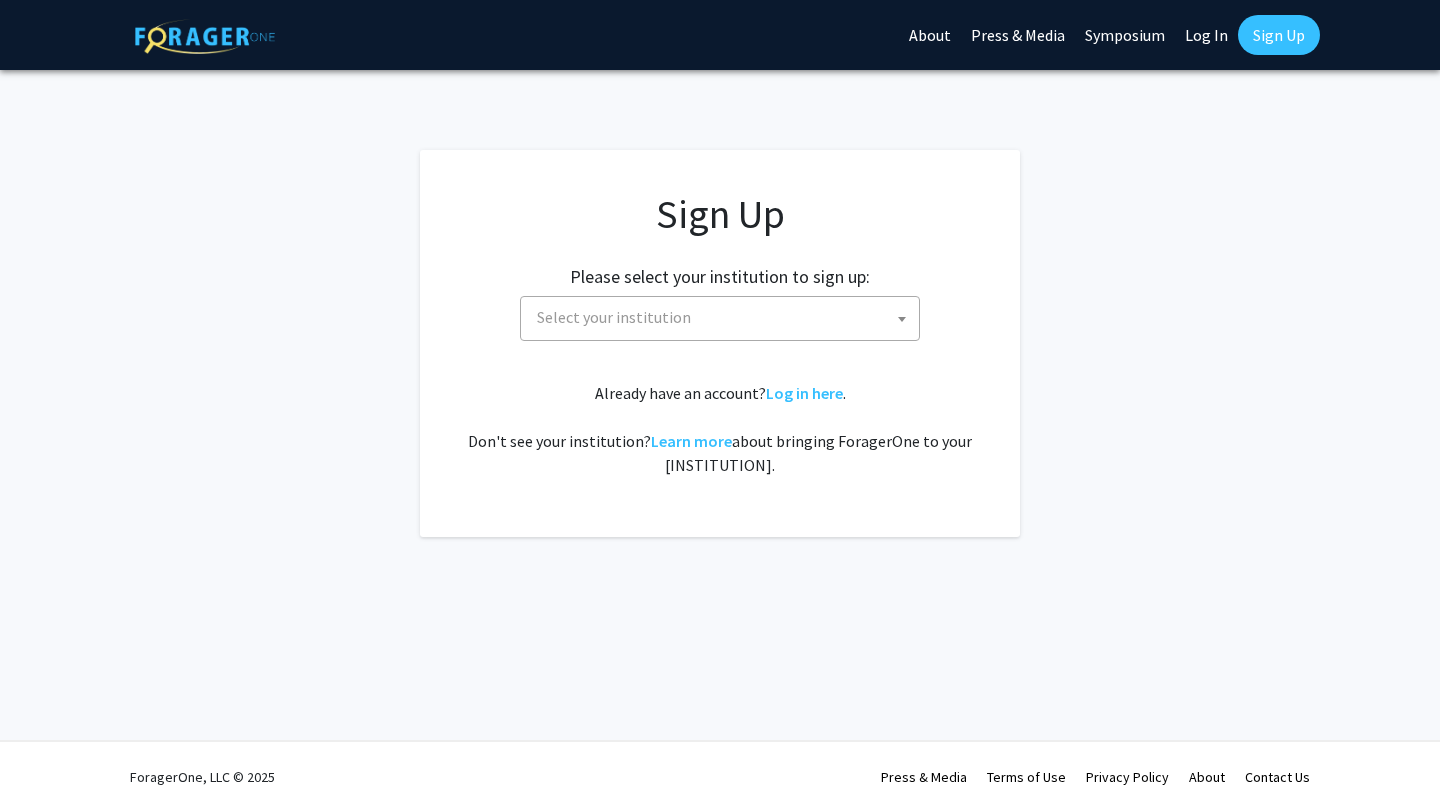 scroll, scrollTop: 0, scrollLeft: 0, axis: both 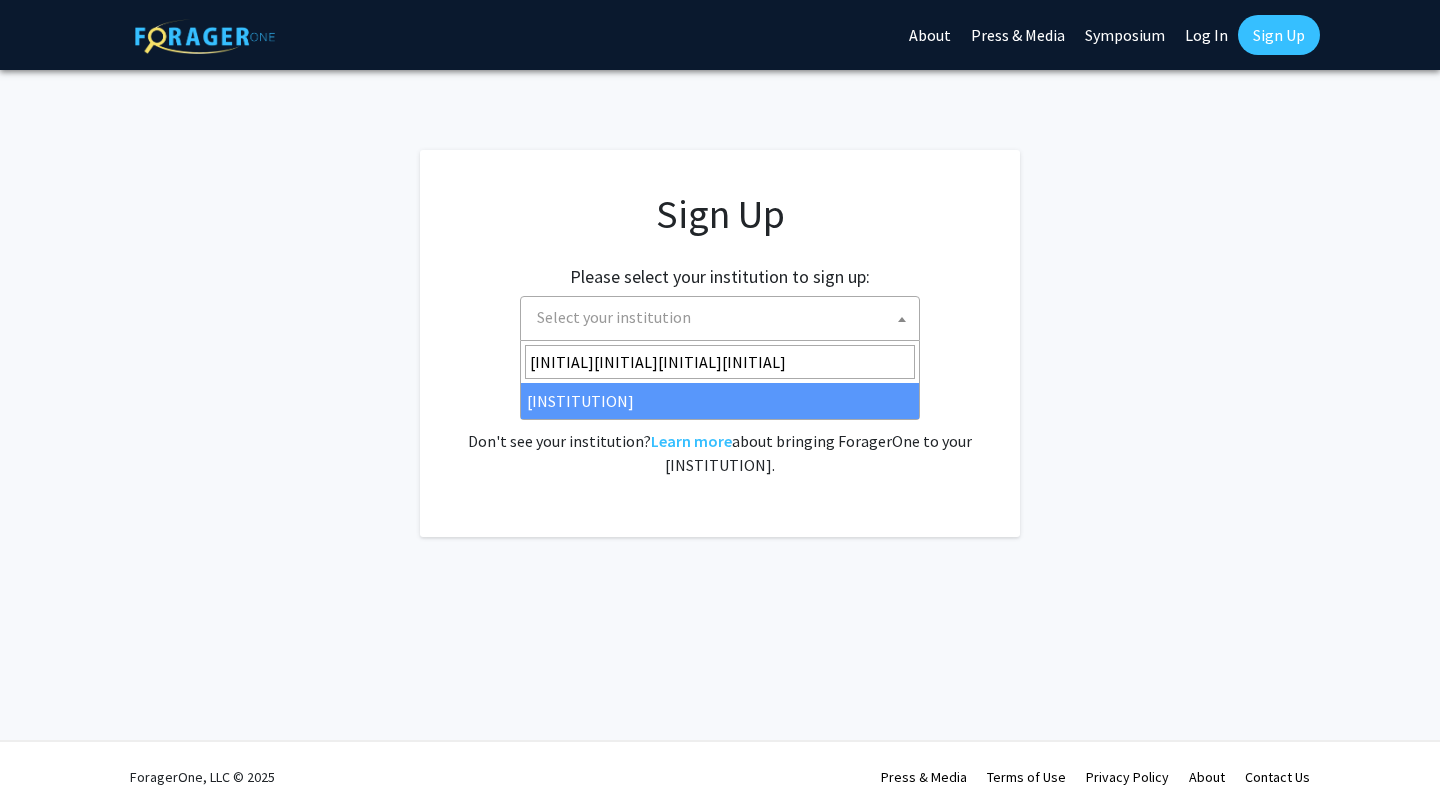 type on "[INITIAL][INITIAL][INITIAL][INITIAL]" 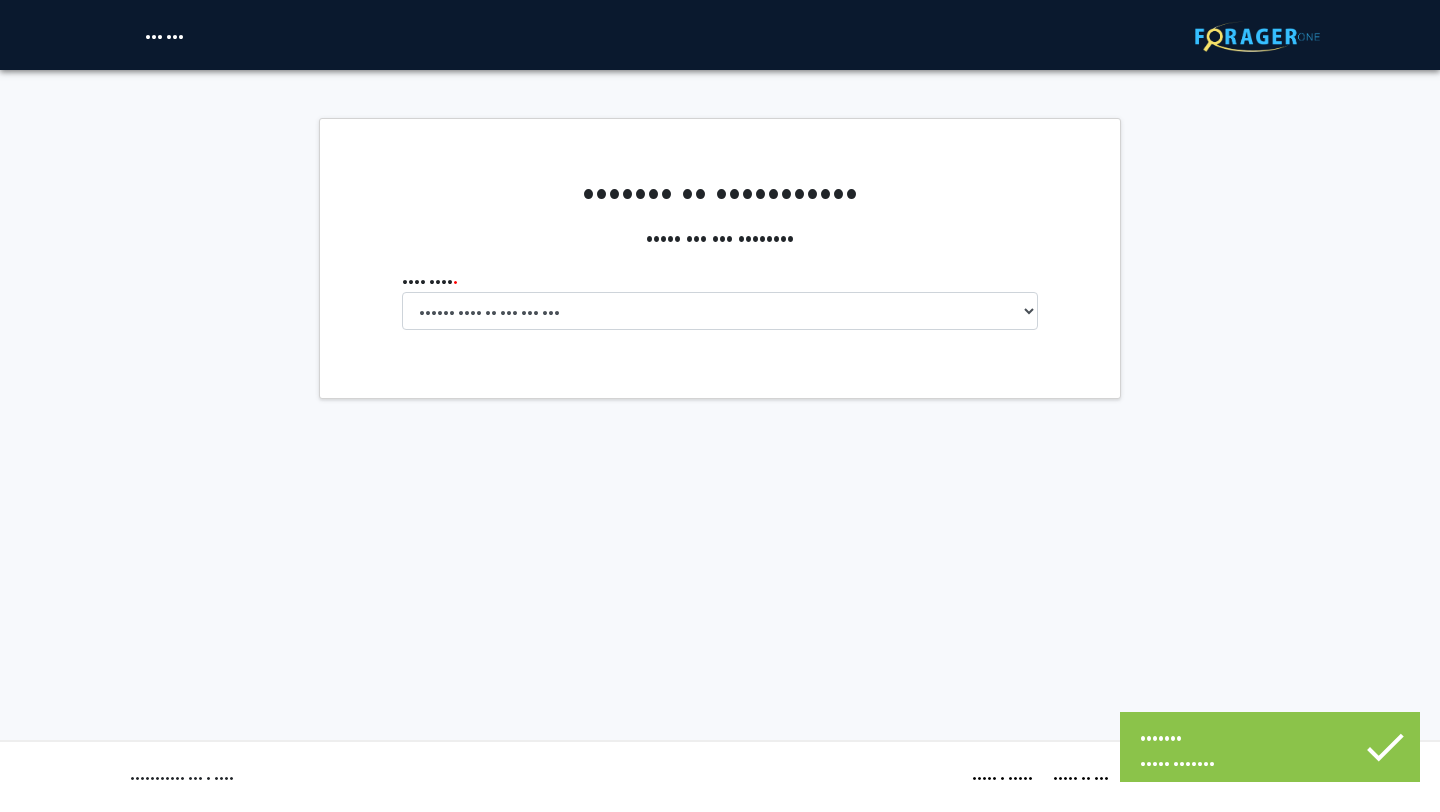 scroll, scrollTop: 0, scrollLeft: 0, axis: both 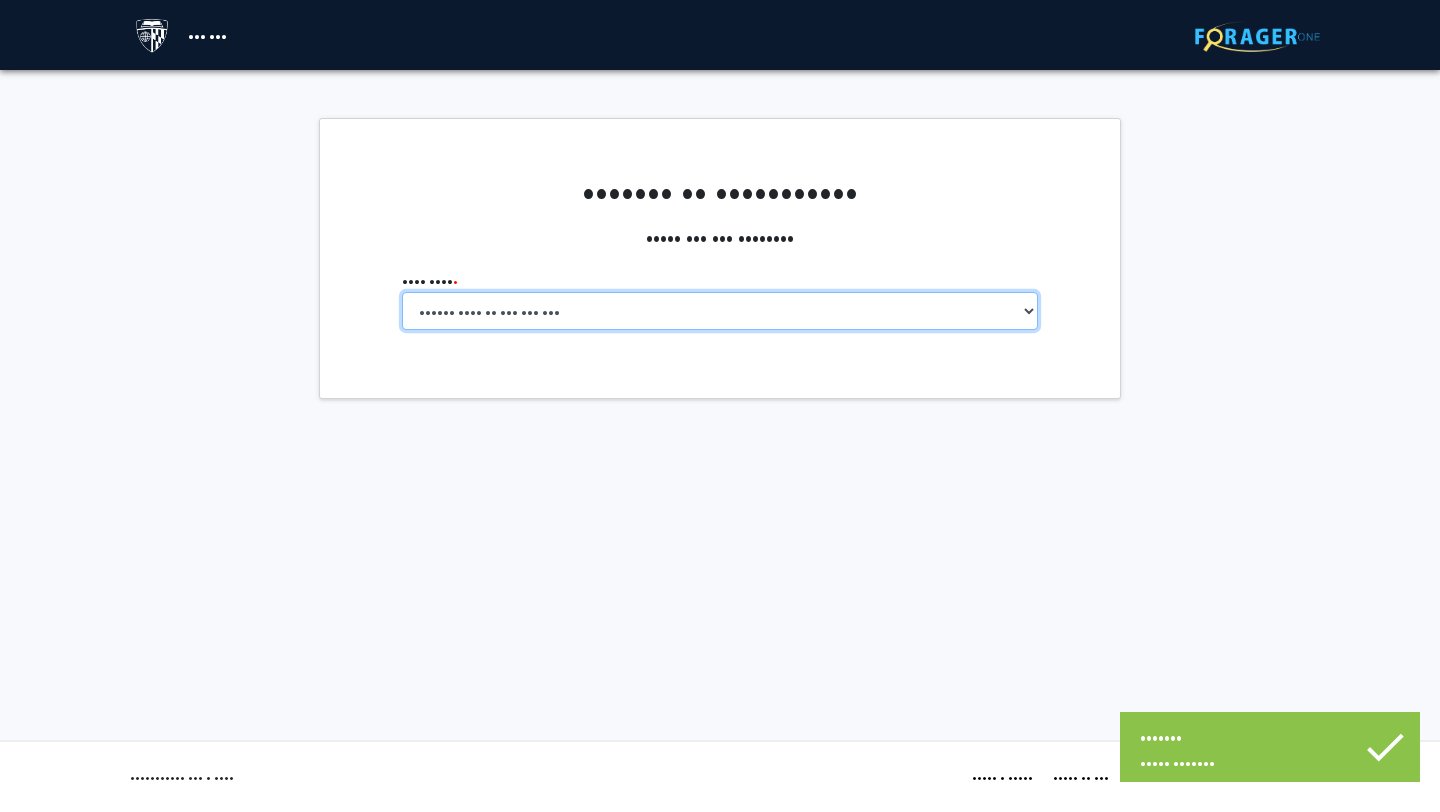 click on "•••••• •••• •• ••• ••• •••  ••••••••••••• •••••••   •••••••• •••••••   •••••••• ••••••••• ••••• ••• •••• ••••••• •••••   •••••••••••• •••••••••• • •••••••• ••••• • ••••••• •••••••• • ••••••• ••••••   •••••••   •••••••••••••• •••••" at bounding box center (720, 311) 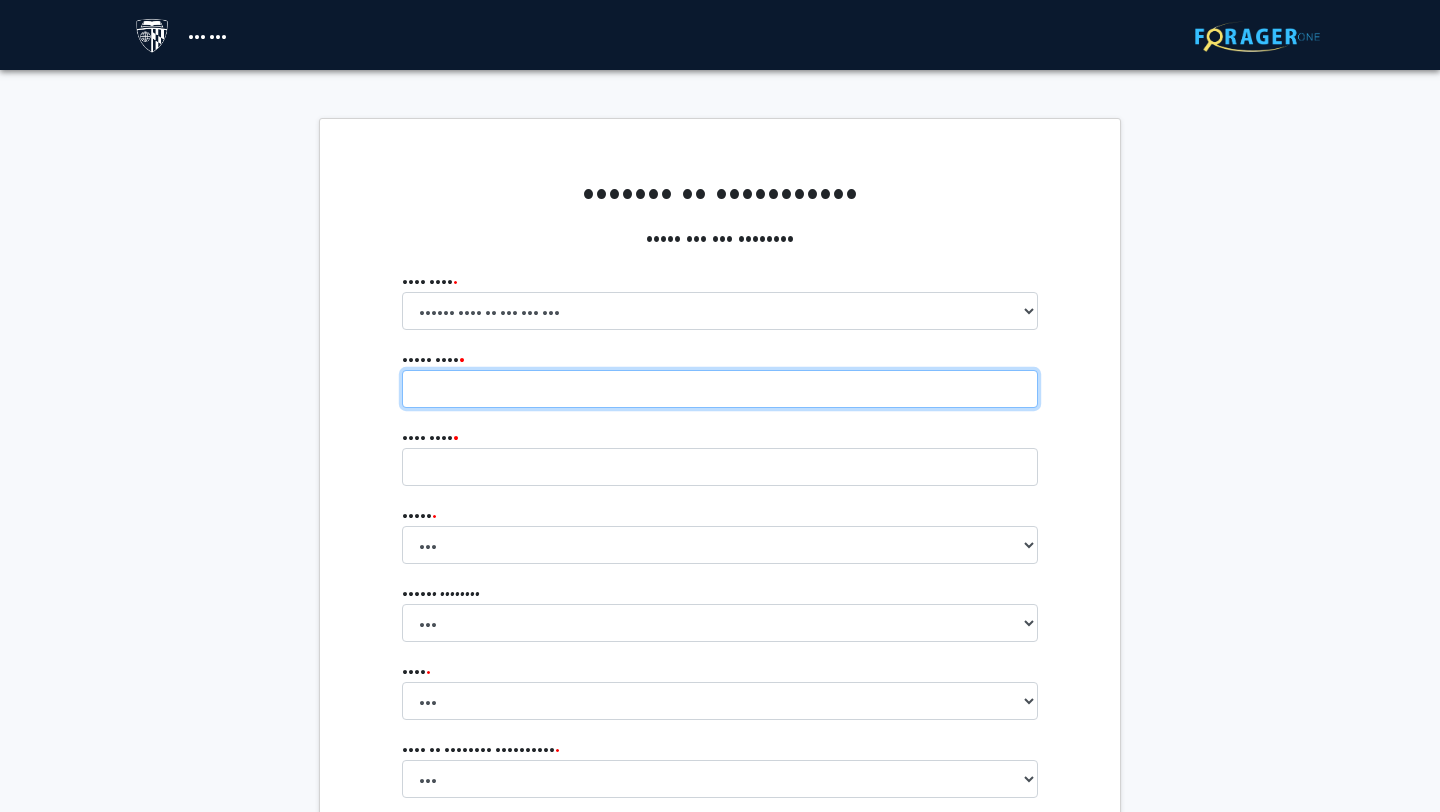 click on "••••• •••• • ••••••••" at bounding box center [720, 389] 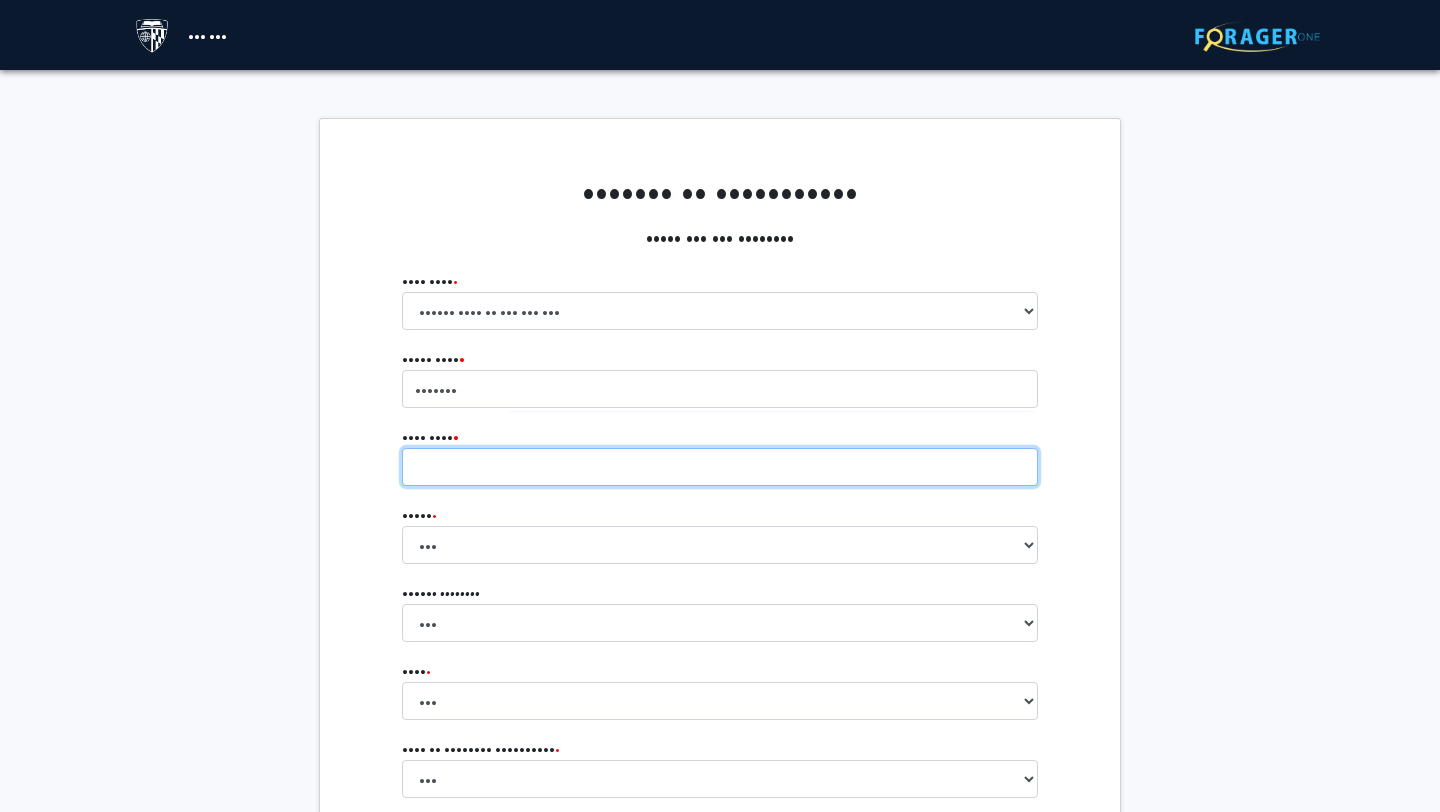type on "•• •••••" 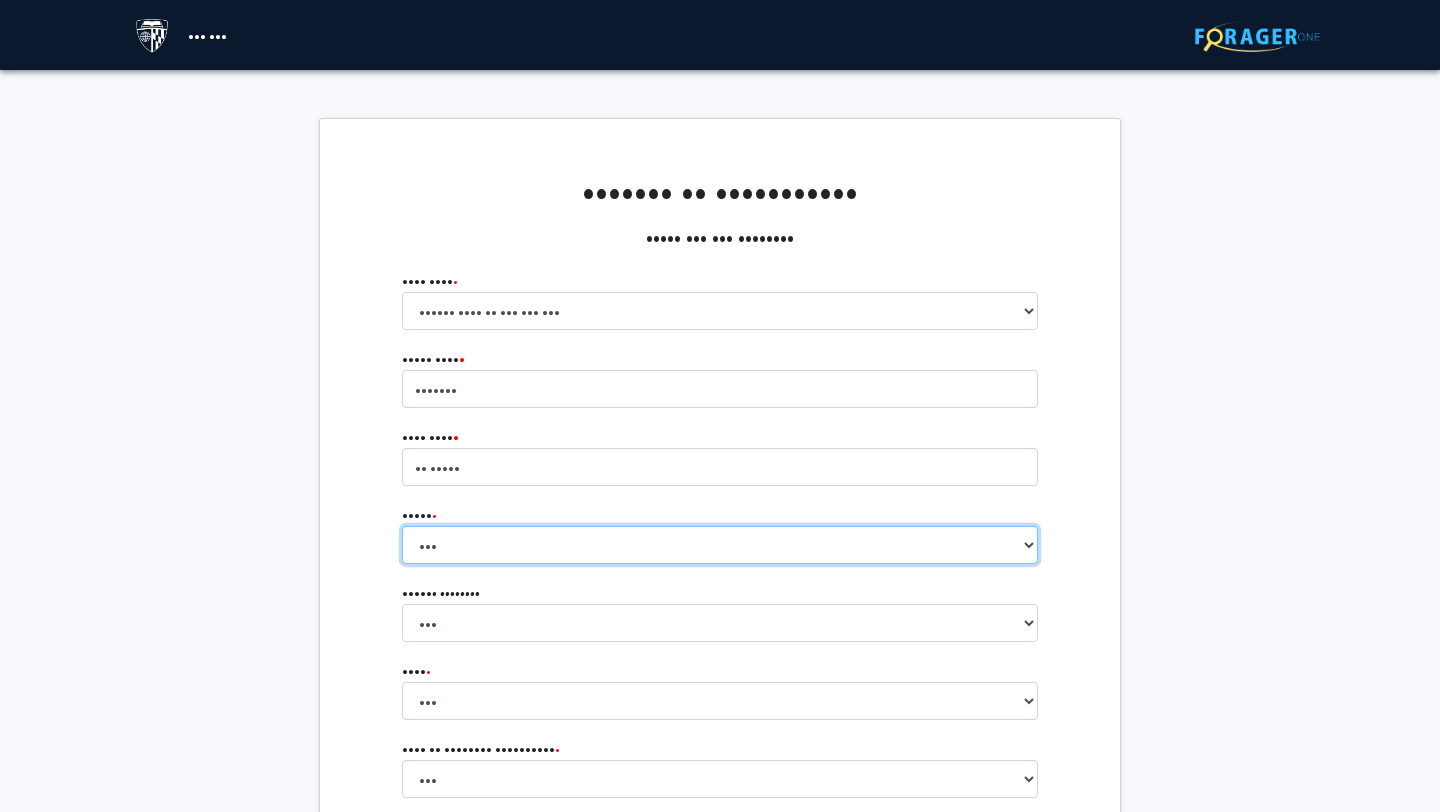 click on "•••  •••••••• •••••••   ••••••••••••   ••••••• ••••••••••• • ••••••••••   •••••••••••   •••••••••• •••••••   •••••••   •••••••••• •••••••••••   ••••••••••   •••••••• • •••••••••••• •••••••••••   •••••••••   ••••• •••••••••••   ••••••••   ••••••••• •••••••   •••••••• •••••••••••   •••••••• •••••••   ••••• • ••••••••• ••••••••   •••• ••••• •••••••   •••••••••   •••••••••• •••••••••••   ••••••••••• •••••••••   •••••••   ••••••••••••• •••••••••••   ••••••••••••• •••••••   •••• • ••••• •••••••   ••••••   ••••••• •••••••••••   •••••••••   ••••••   •••••• ••••••••••••• •••••• • ••••••••••••••   •••••••   ••••••• •• •••   ••••••• •• ••••••• • ••••••••••   ••••••••••••••••• •••••••   ••••••••••••• •••••••   •••••••   ••••• •••••••• •••••••   ••••••••• ••••••• • •••••••••••   •••••••••••   •••••••••• •••••••••••   ••••••••• ••••••• • ••• ••••••••••   ••••••••• • •••••••• •••••••   •••••   ••••••• ••••••••   •••• ••••••• •••••••   ••••••••••••   ••••••••••   •••••••   ••••••••• •••••••   ••••••••••   ••••••• •••••••••" at bounding box center (720, 545) 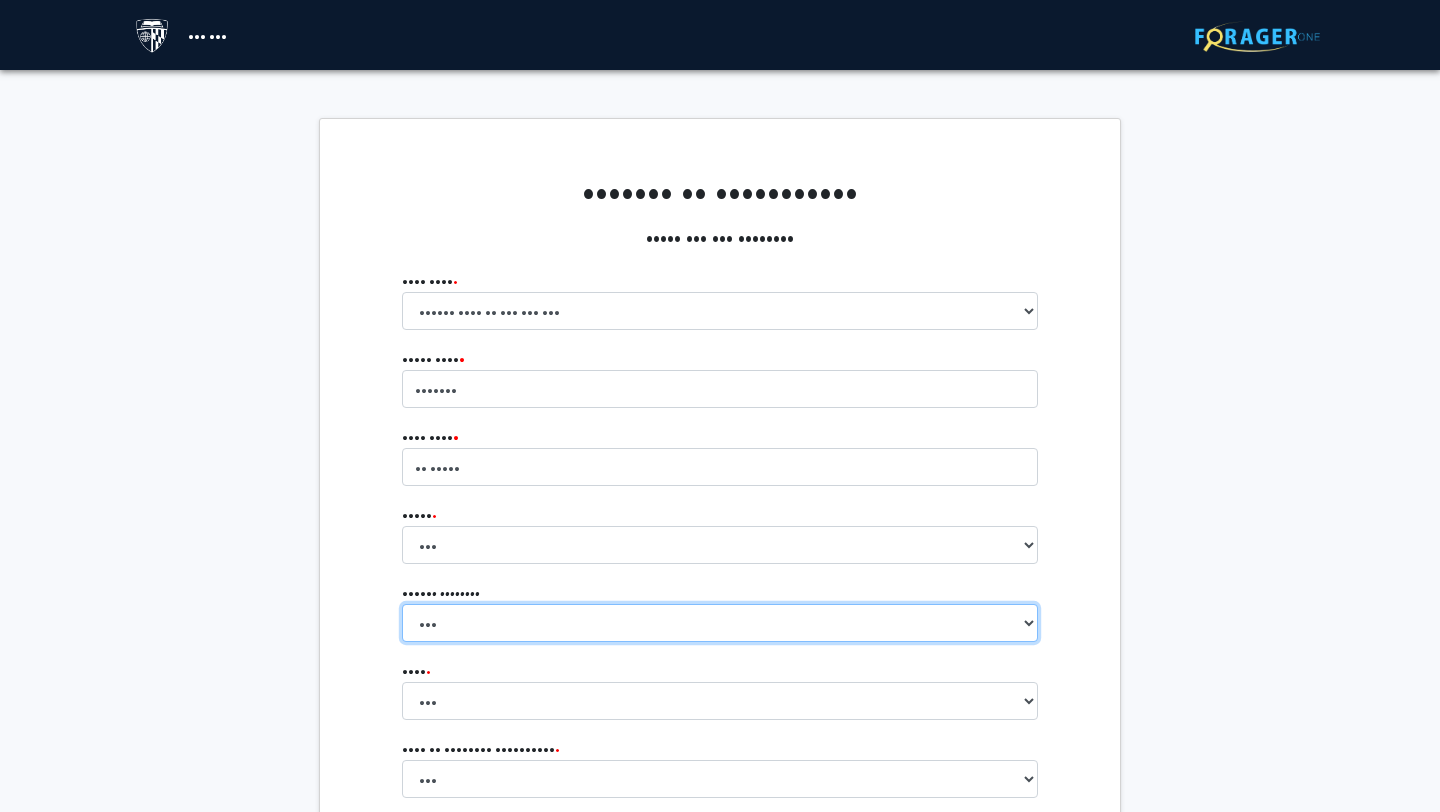 click on "•••  •••••••••• ••• ••••••••• ••••••••••   •••••••• •••••••   ••••••••••••   ••••••• ••••••••••• • ••••••••••   •••••••••   ••••••••   ••••• •••••••••••   ••••••••   ••••••••••••• ••••••••   •••••••• •••••••••• •••••••   •••••••• •••••••   ••••• • ••••••••• ••••••••   •••••••••   ••••••••••• ••• ••••••••••• •••••••••••   •••••••   •••••••••••••••• • ••••••••••   ••••••••••••• •••••••••••   •••• • ••••• •••••••   ••••••••• •••••••••   ••••••   ••••••   •••••• ••••••••••••• •••••• • ••••••••••••••   •••••••   ••••••• •• •••   ••••••• •• ••••••• • ••••••••••   ••••••• •••••••   •••••••   •••••• •••••••   ••••• •••••••• •••••••   •••••••••••   ••••••••• • ••••••••••••••   •••••••••••   ••••••• • •••••••   •••••   •••• ••••••• •••••••   ••••••••••   •••••••   ••••••••••   ••••••••   •••••• ••••••   ••••• ••••••• • •••••••••••   ••••••• ••• ••• •••••••••••   ••••••• •••••••• • •••••••• •••••••   ••••••• •••• • •••••••   •••••• ••••   •••••• ••••••• ••• •••••••••" at bounding box center (720, 623) 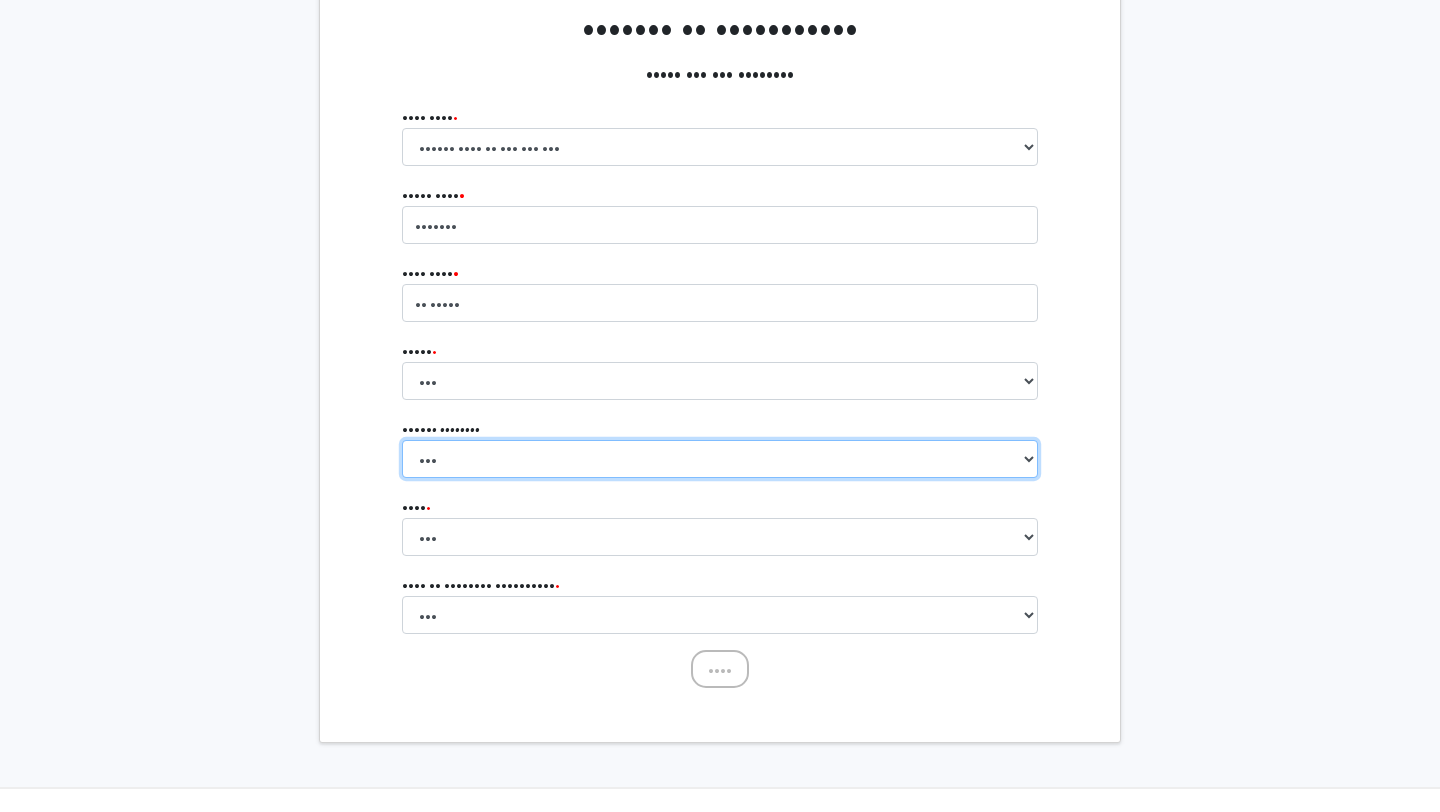 scroll, scrollTop: 211, scrollLeft: 0, axis: vertical 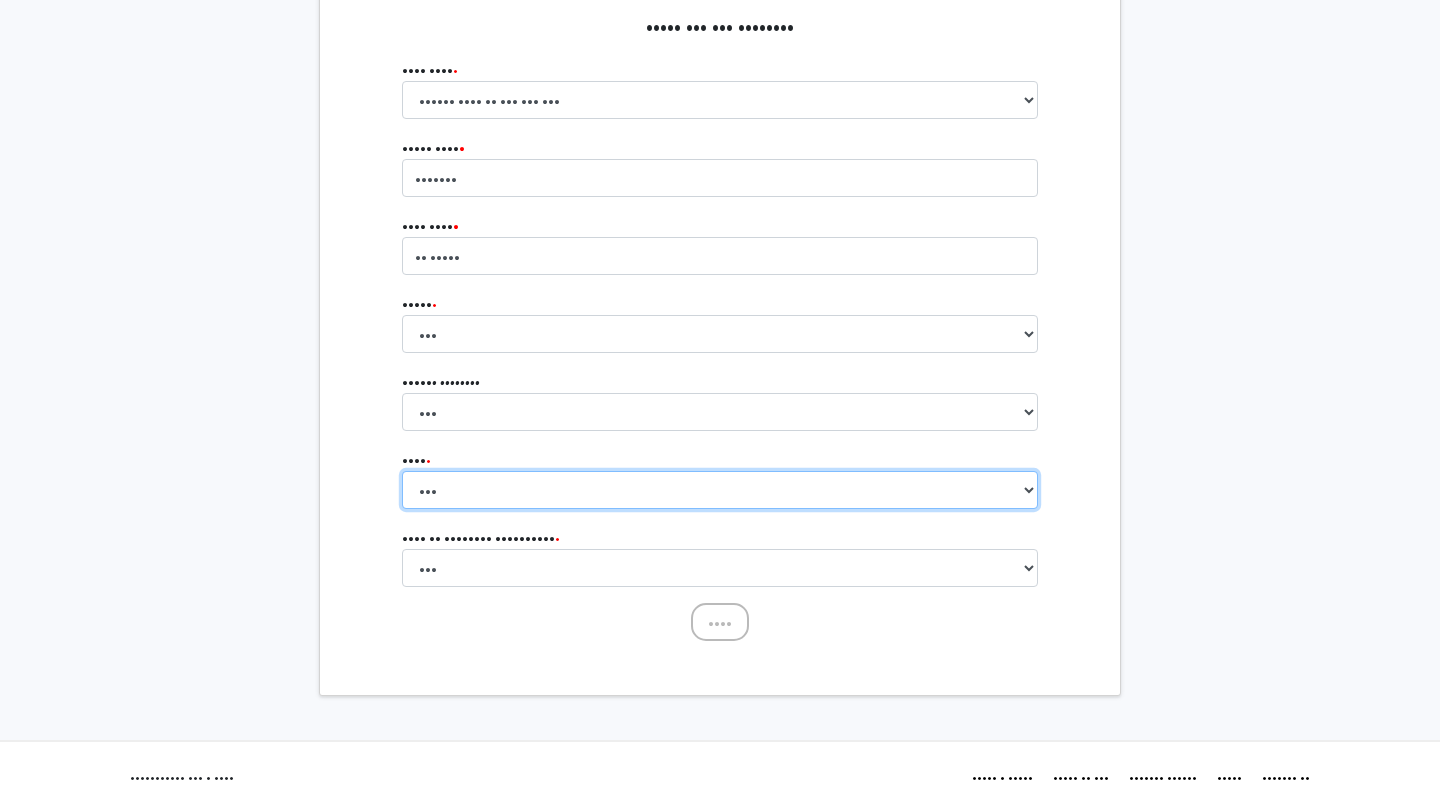 click on "•••  ••••••••••   •••••••••   ••••••   ••••••   ••••••••••••••••• •••••••••••" at bounding box center [720, 490] 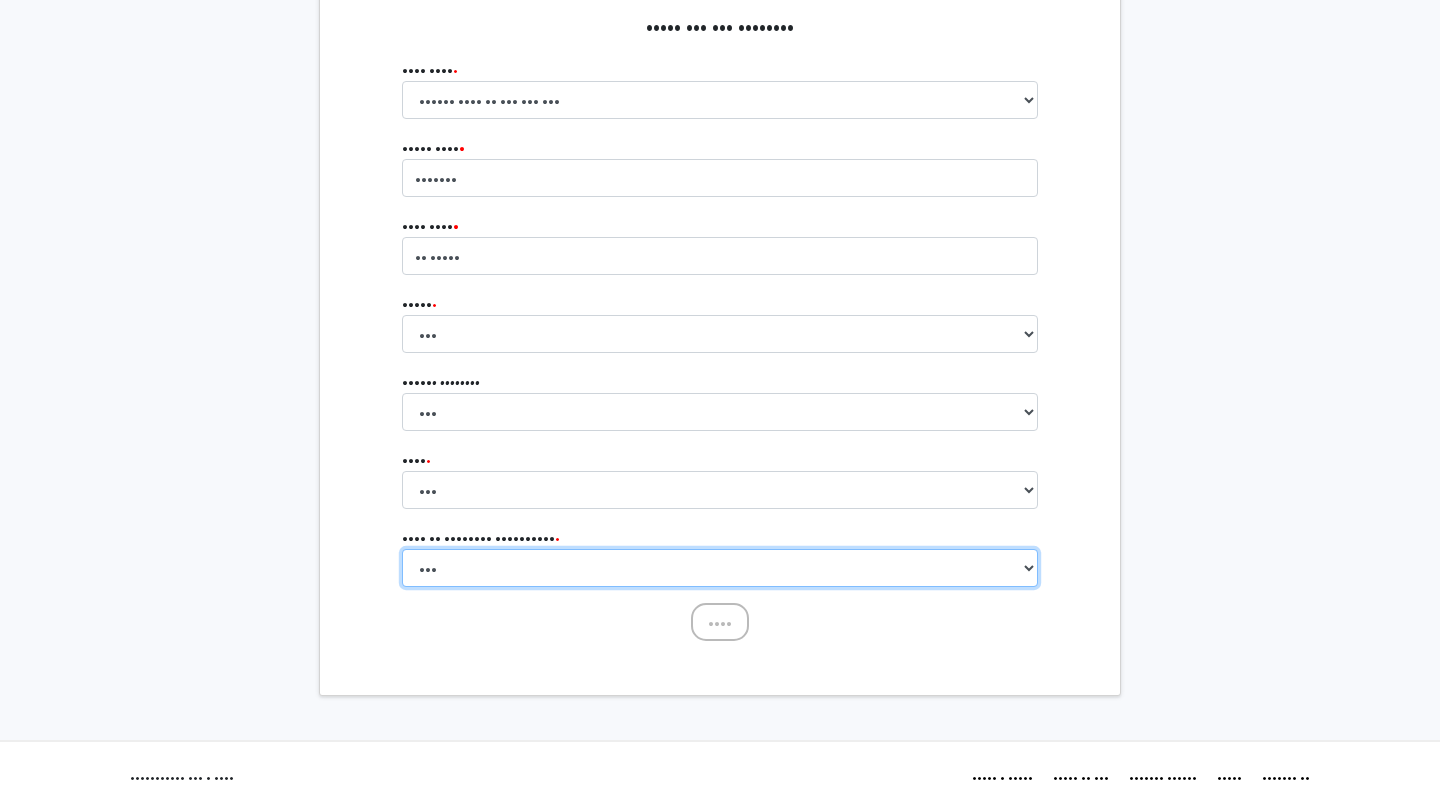 click on "•••  ••••   ••••   ••••   ••••   ••••   ••••   ••••   ••••   ••••   ••••" at bounding box center [720, 568] 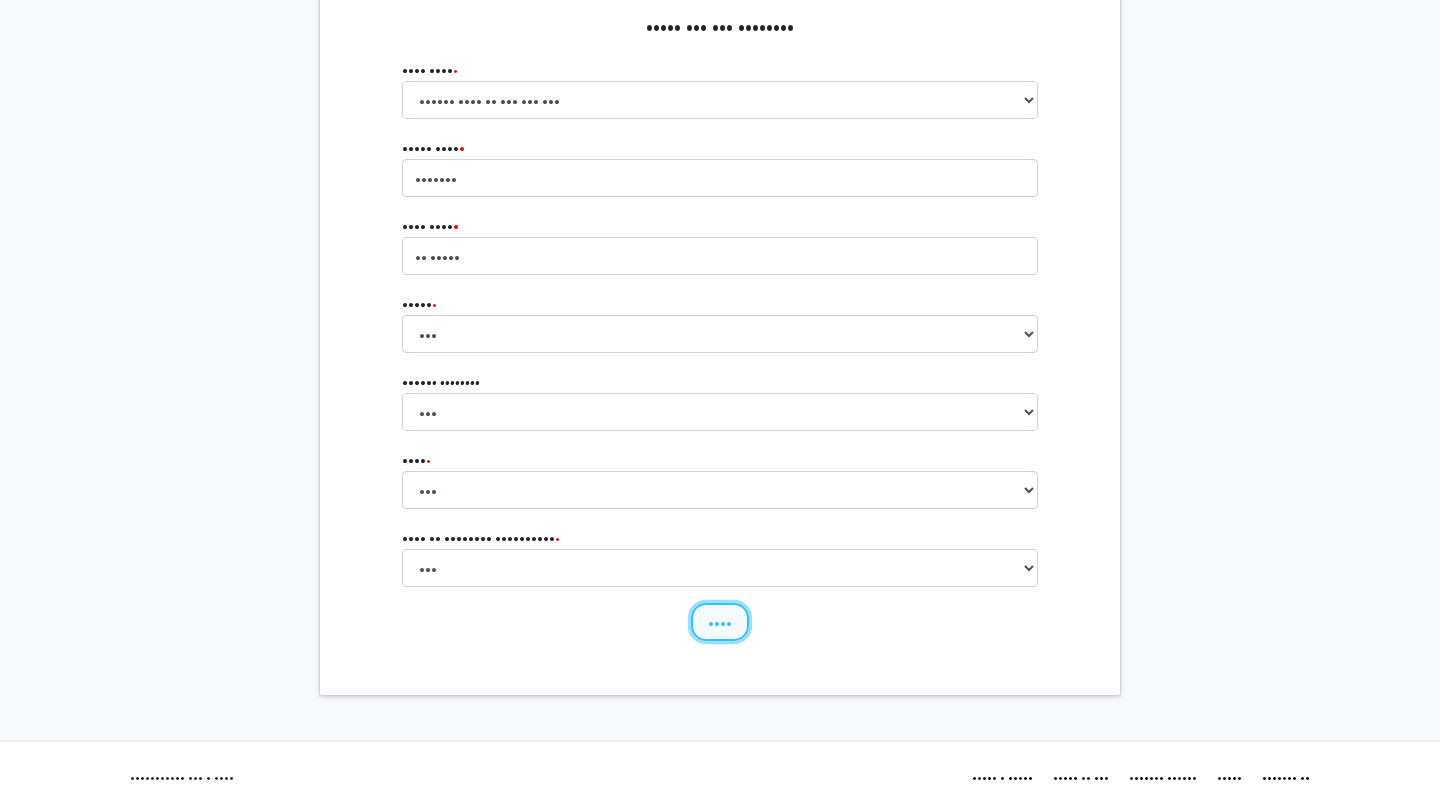 click on "••••" at bounding box center (720, 622) 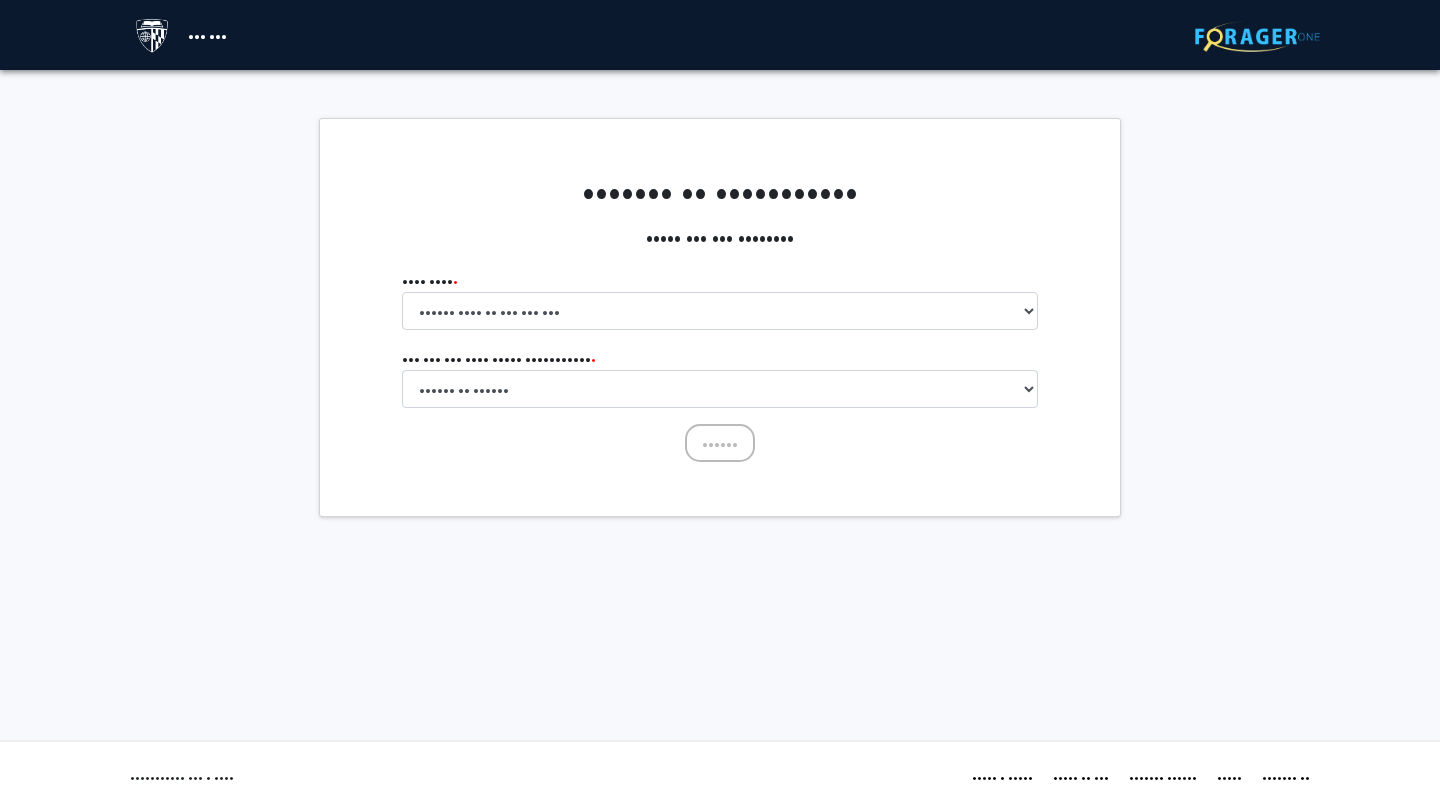 scroll, scrollTop: 0, scrollLeft: 0, axis: both 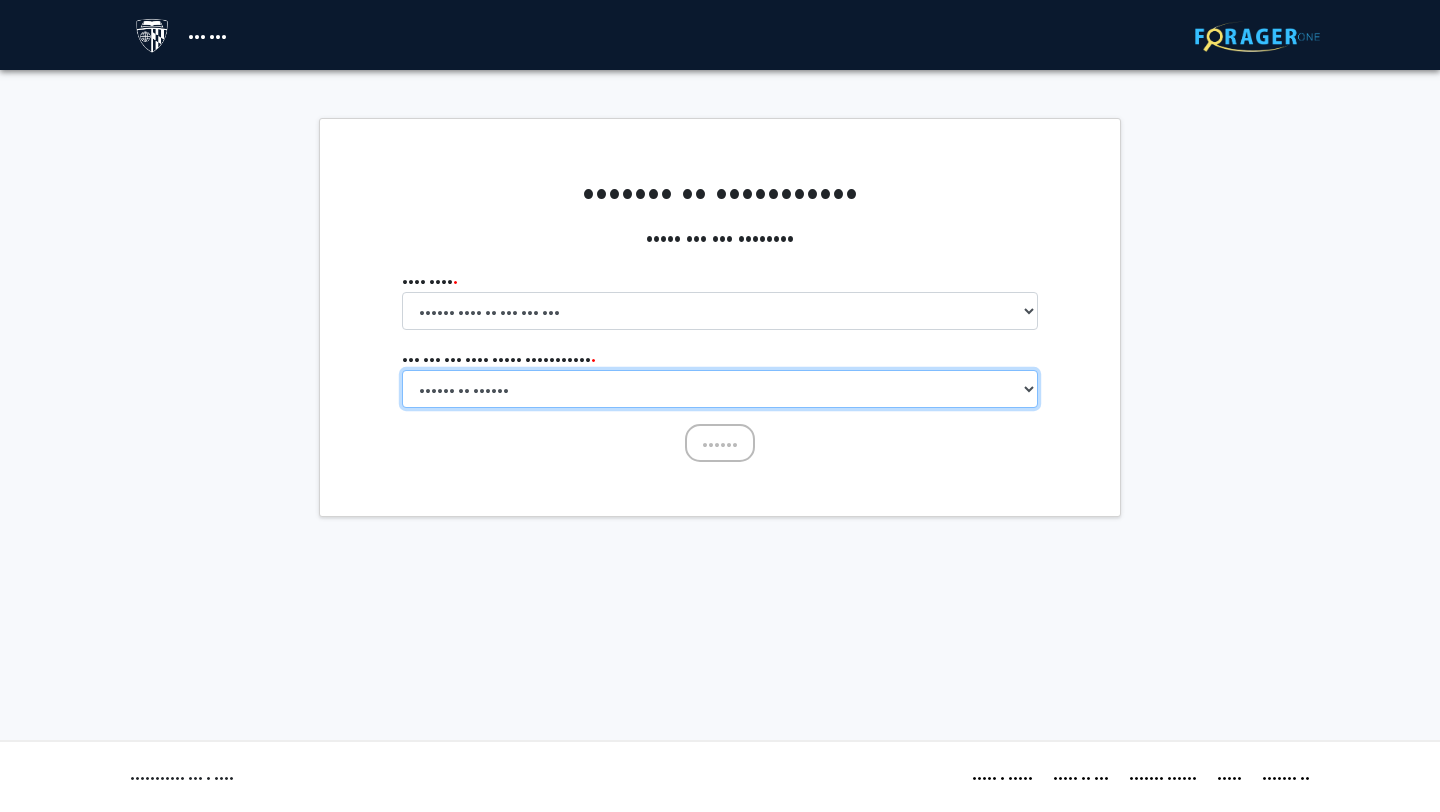 click on "•••••• •• ••••••  •••••••••••• ••••••••••••••   ••••••••••••• ••••••••••••••   •••••••••• •••••••   •••••••••• ••••• •• ••••••••••   •••••" at bounding box center [720, 389] 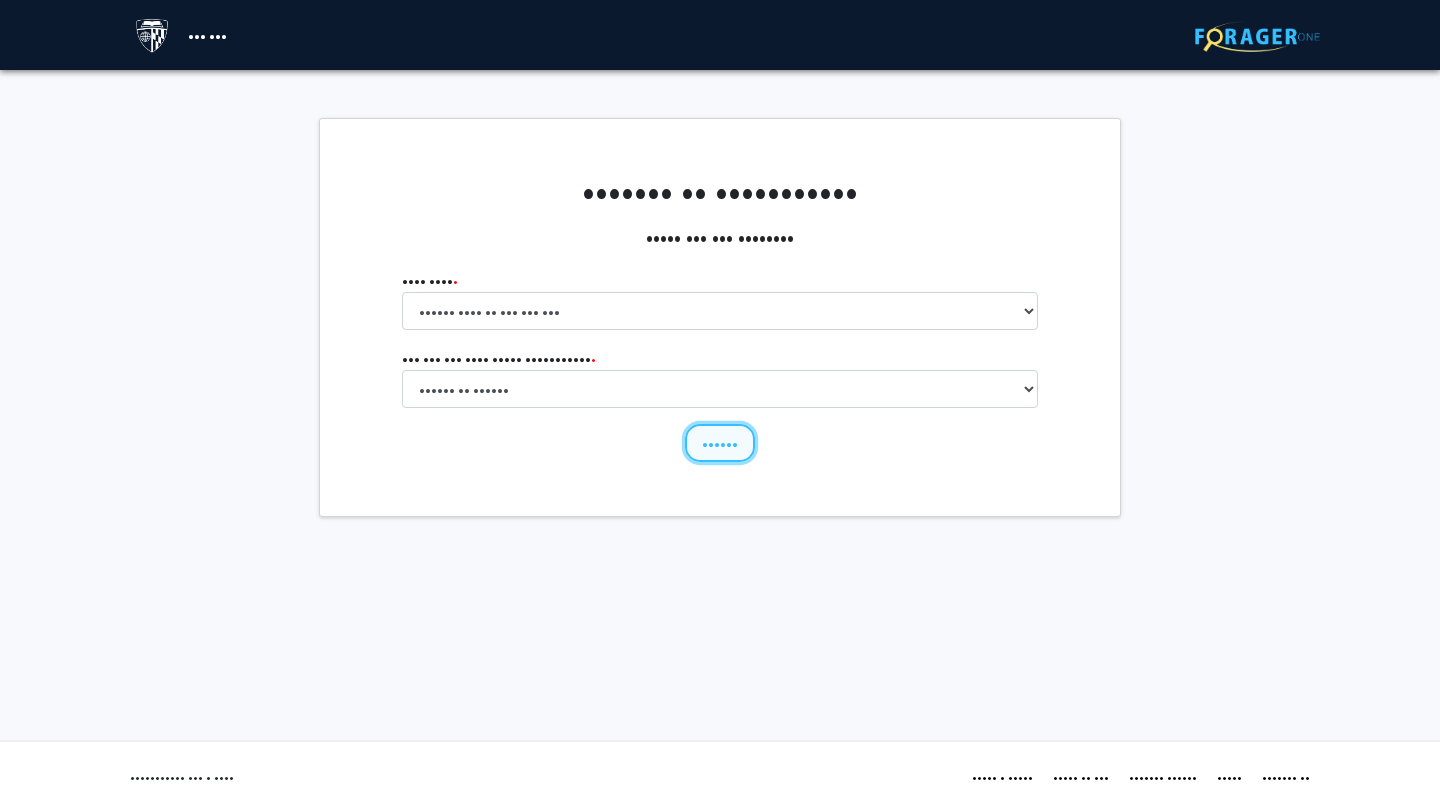click on "••••••" at bounding box center [720, 443] 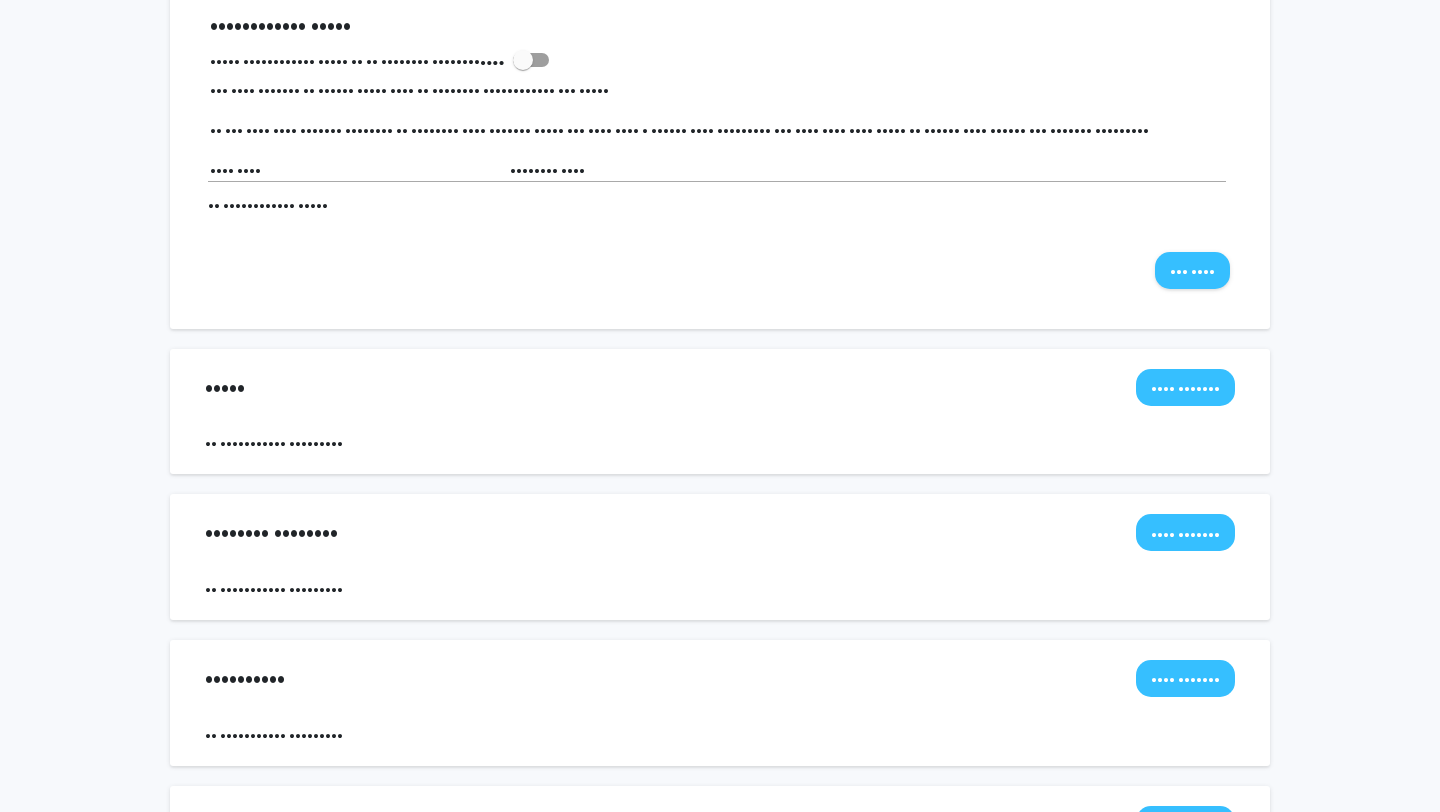 scroll, scrollTop: 0, scrollLeft: 0, axis: both 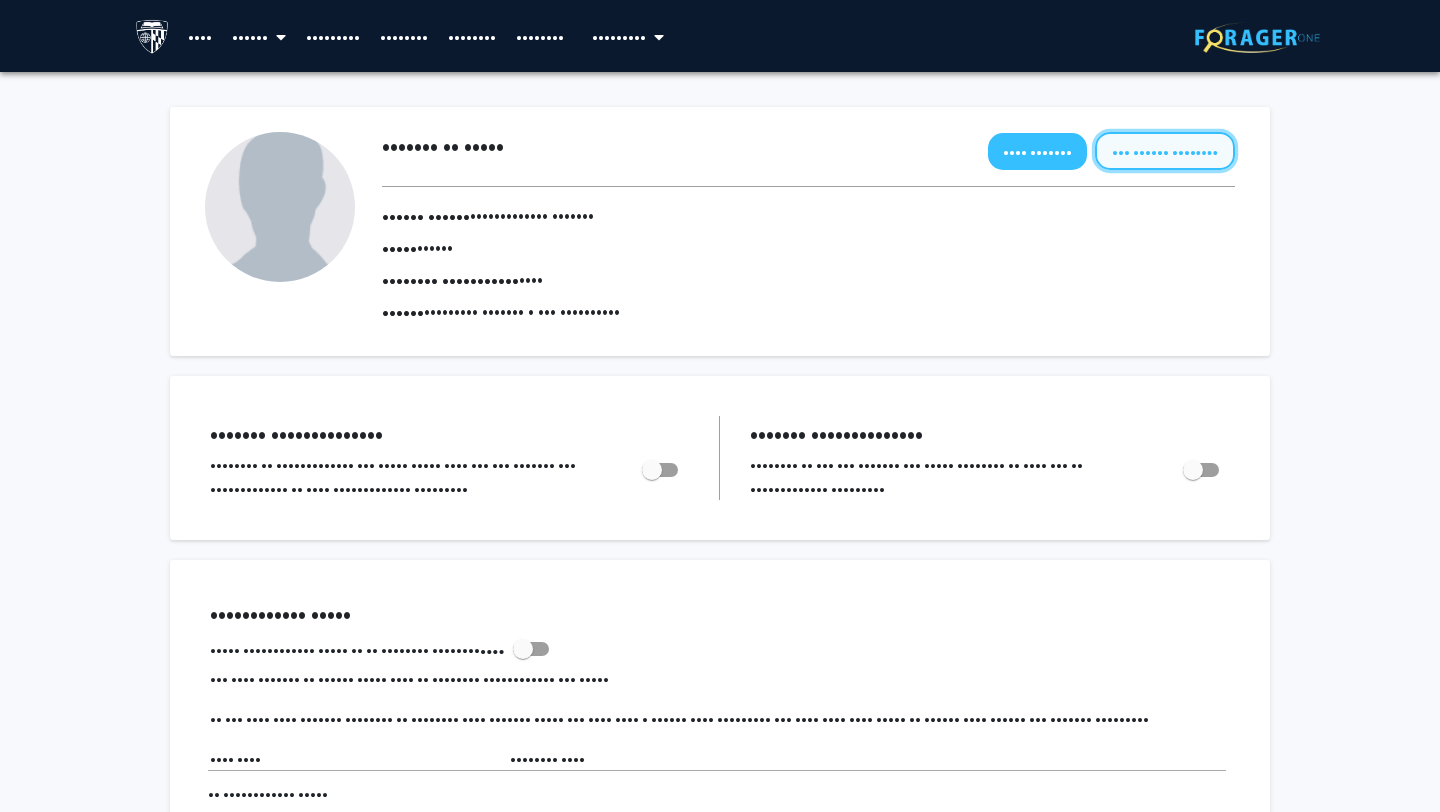 click on "••• •••••• ••••  ••••" at bounding box center [1165, 151] 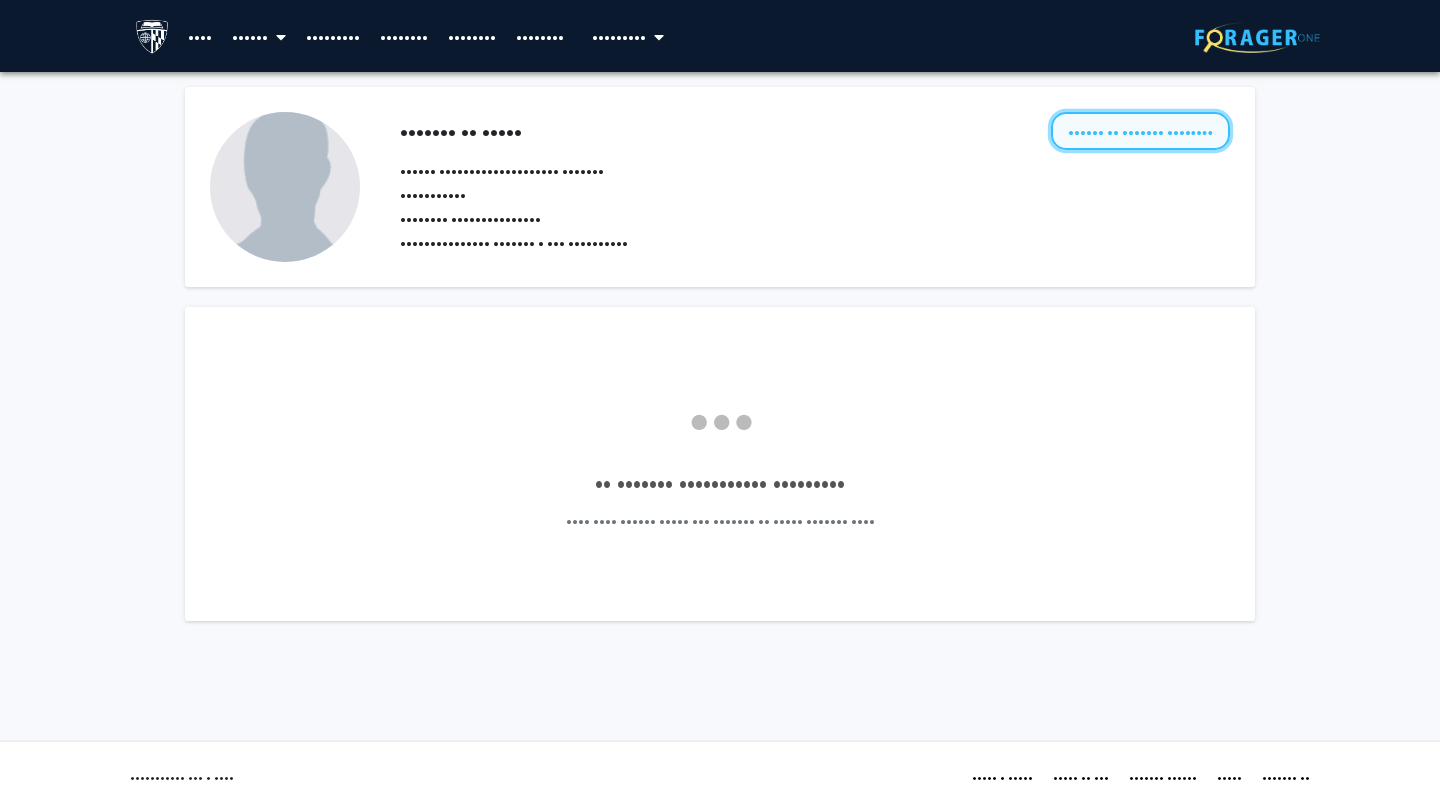 click on "•••••• •• ••••••• ••••  ••••" at bounding box center [1140, 131] 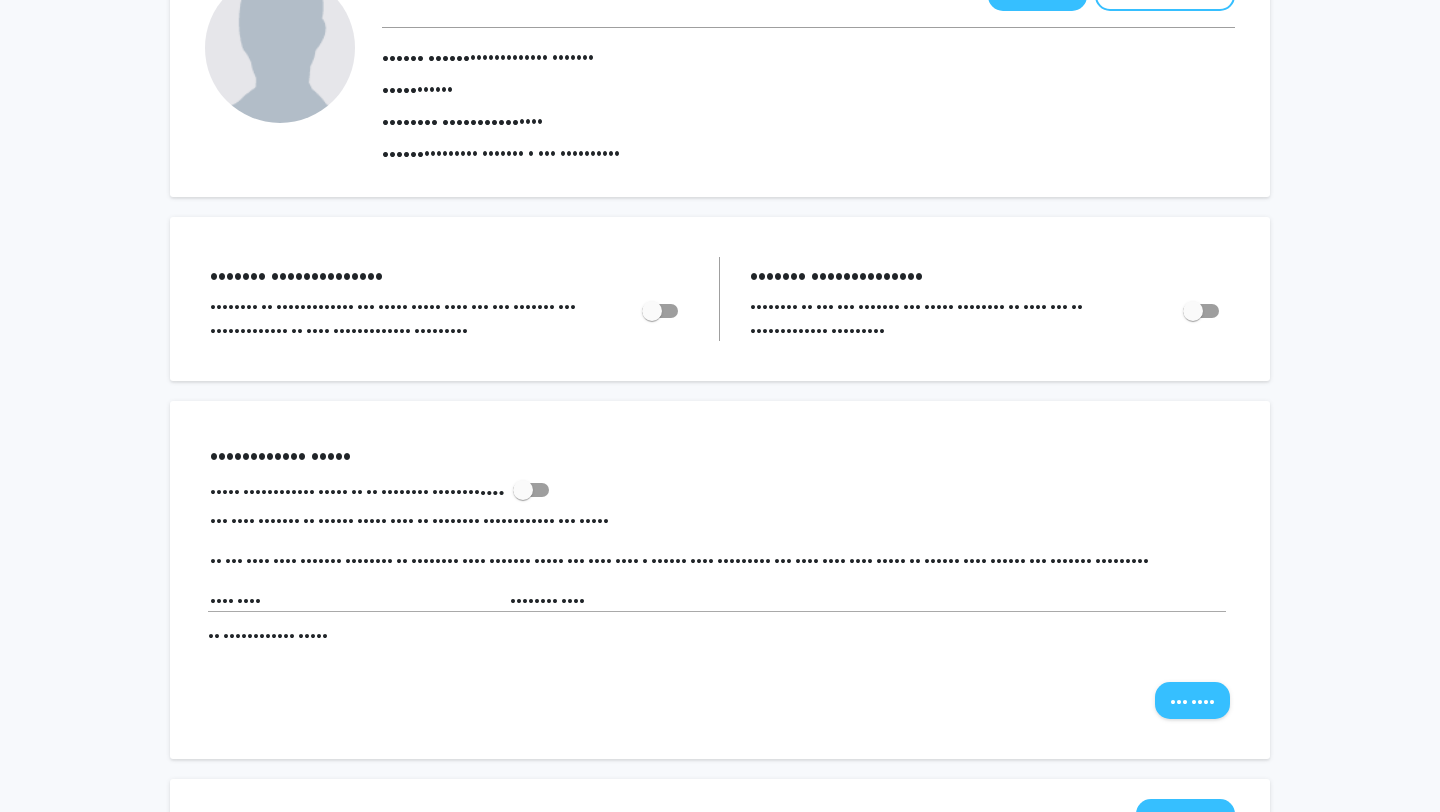 scroll, scrollTop: 168, scrollLeft: 0, axis: vertical 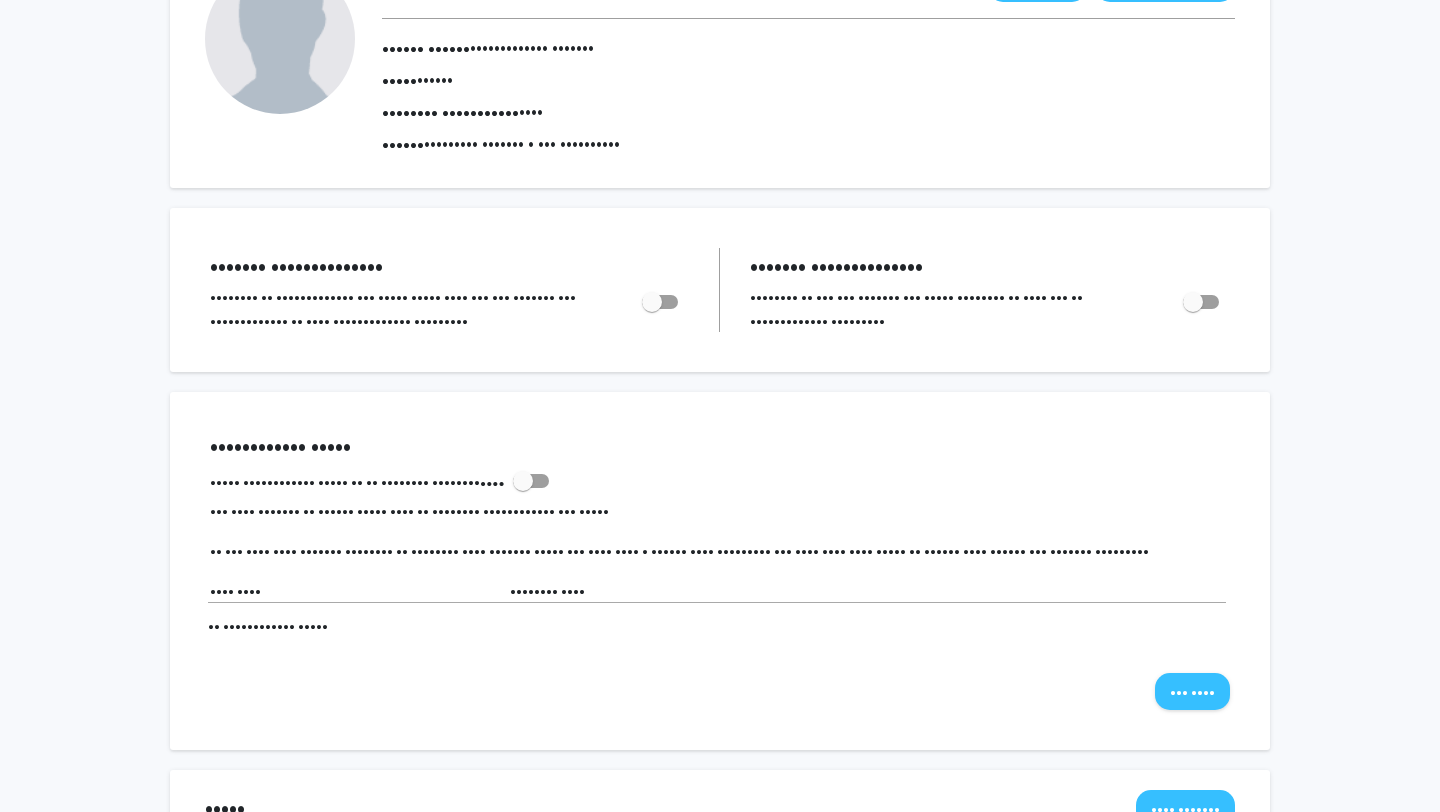 click at bounding box center (660, 302) 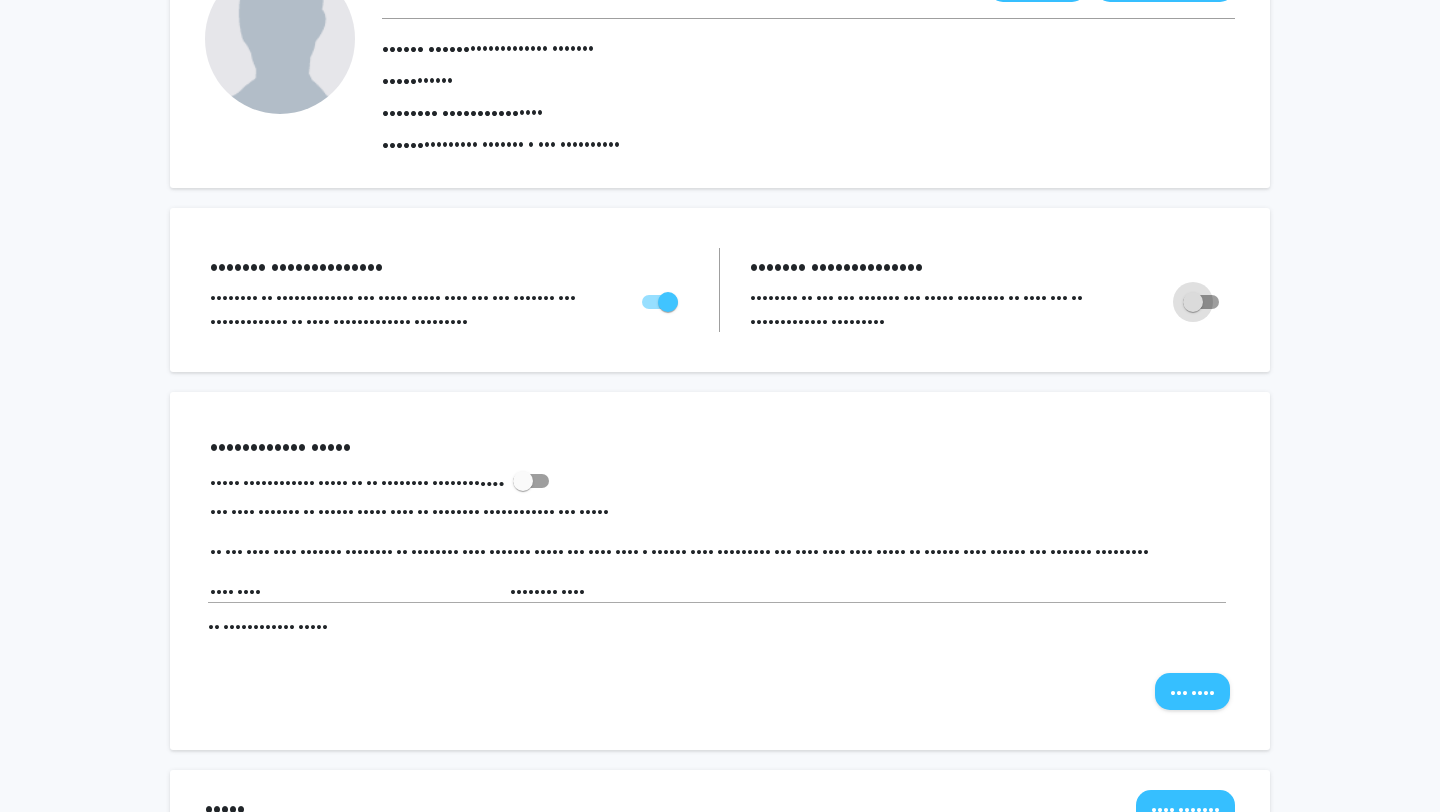 click at bounding box center (1201, 302) 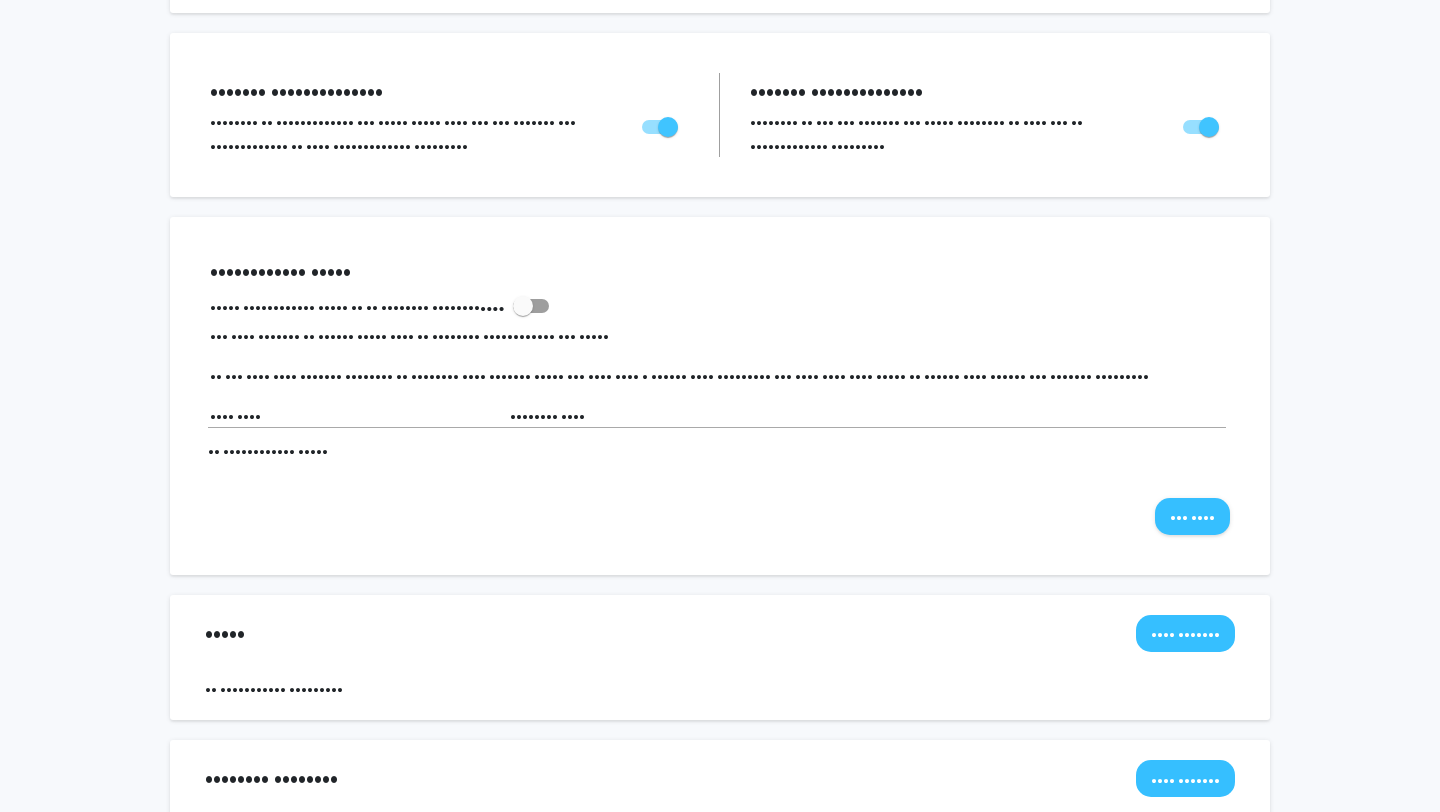 scroll, scrollTop: 364, scrollLeft: 0, axis: vertical 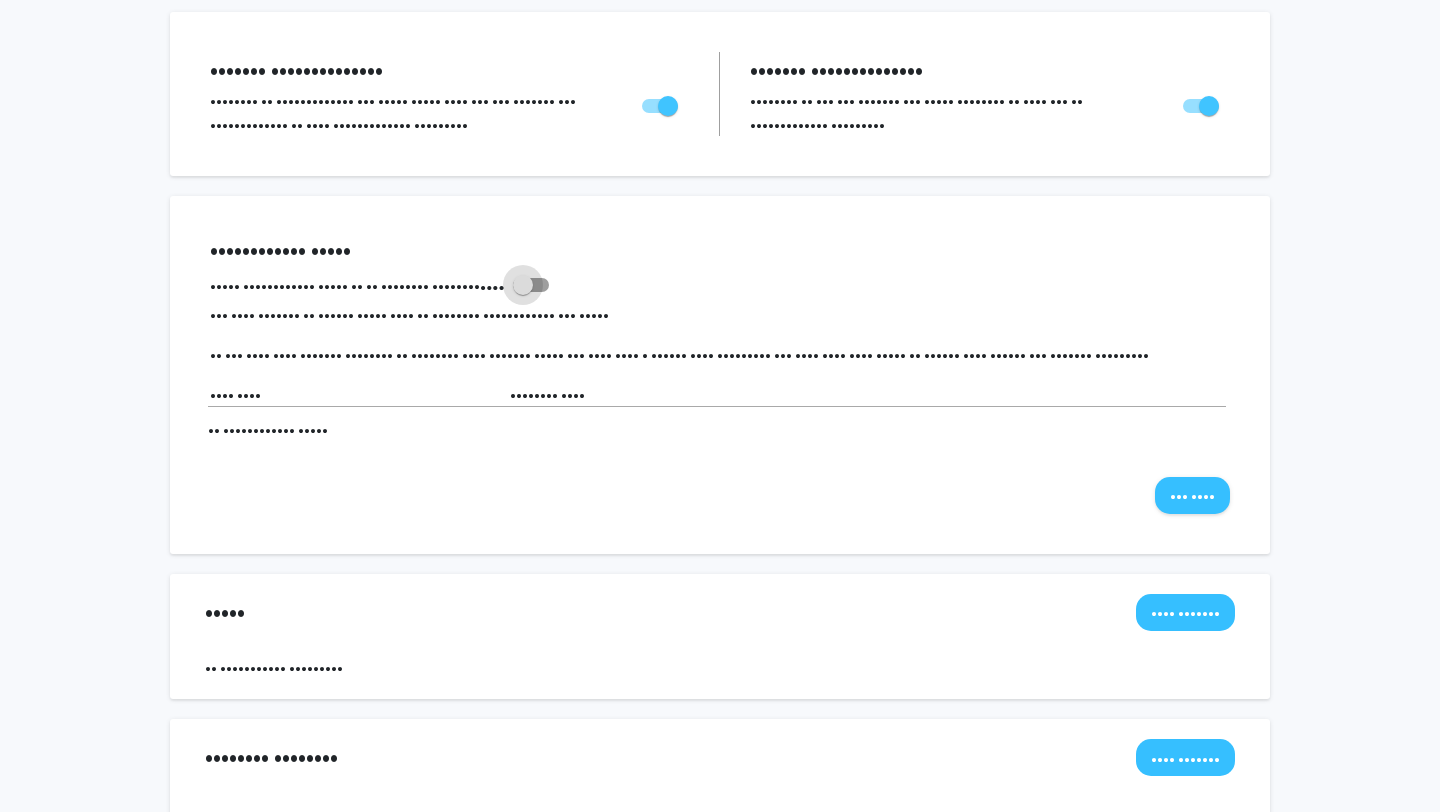 click at bounding box center (523, 285) 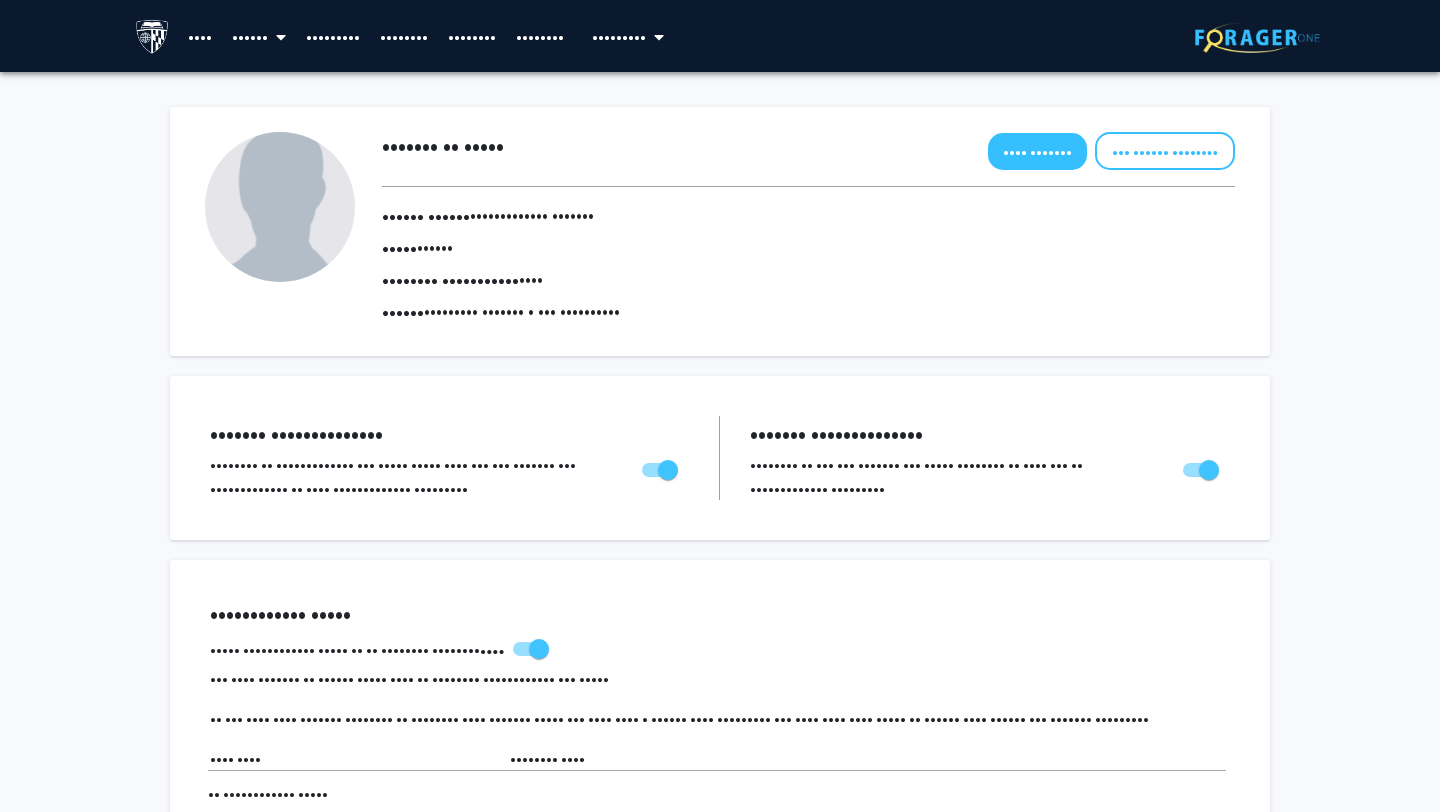 scroll, scrollTop: 1128, scrollLeft: 0, axis: vertical 